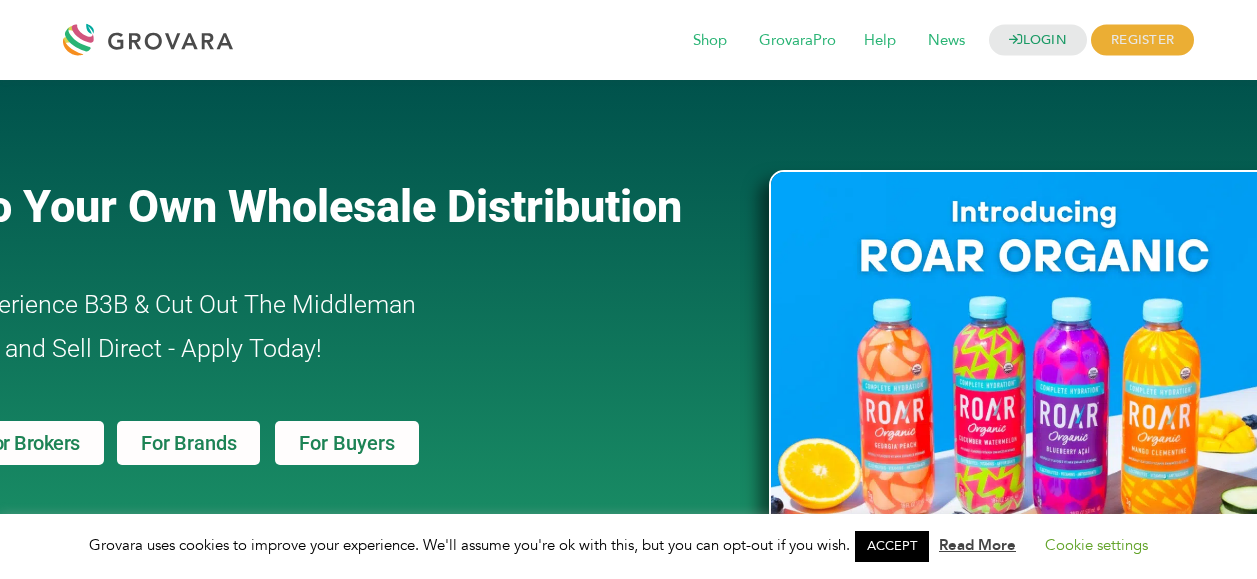 scroll, scrollTop: 0, scrollLeft: 0, axis: both 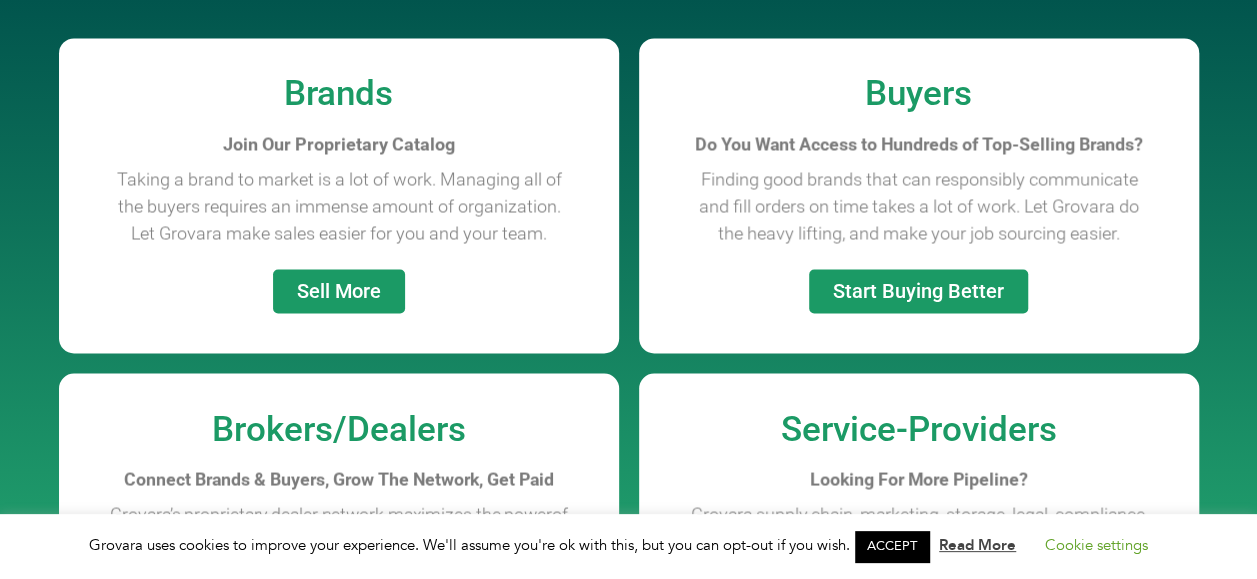 click on "Start Buying Better" at bounding box center [918, 291] 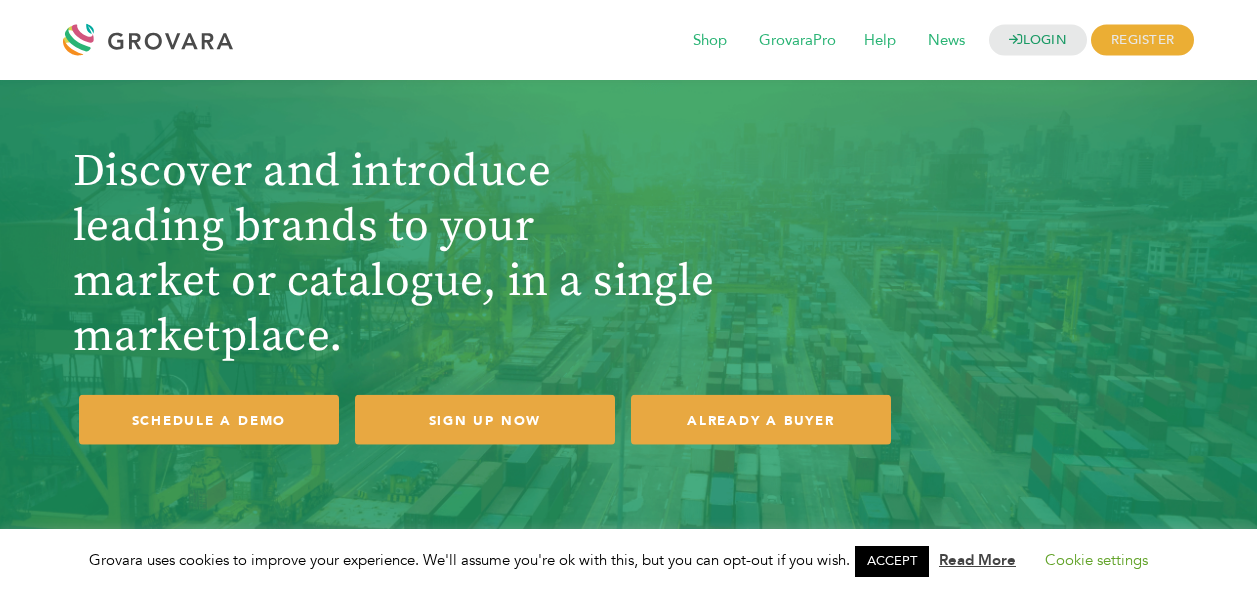 scroll, scrollTop: 0, scrollLeft: 0, axis: both 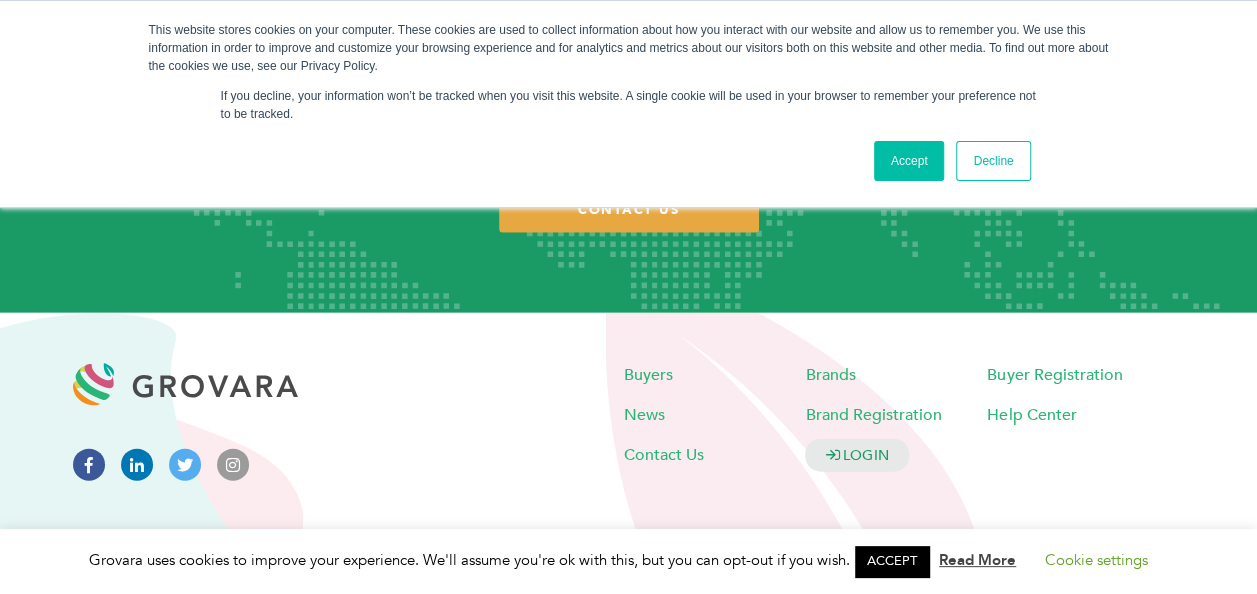 click on "ACCEPT" at bounding box center (892, 561) 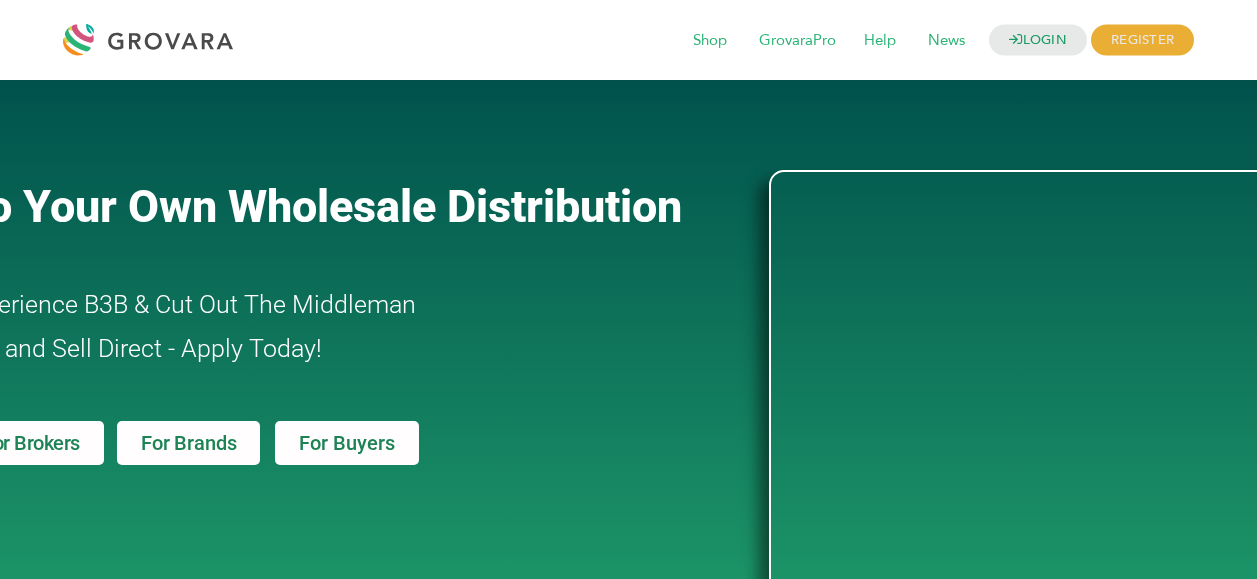 scroll, scrollTop: 1520, scrollLeft: 0, axis: vertical 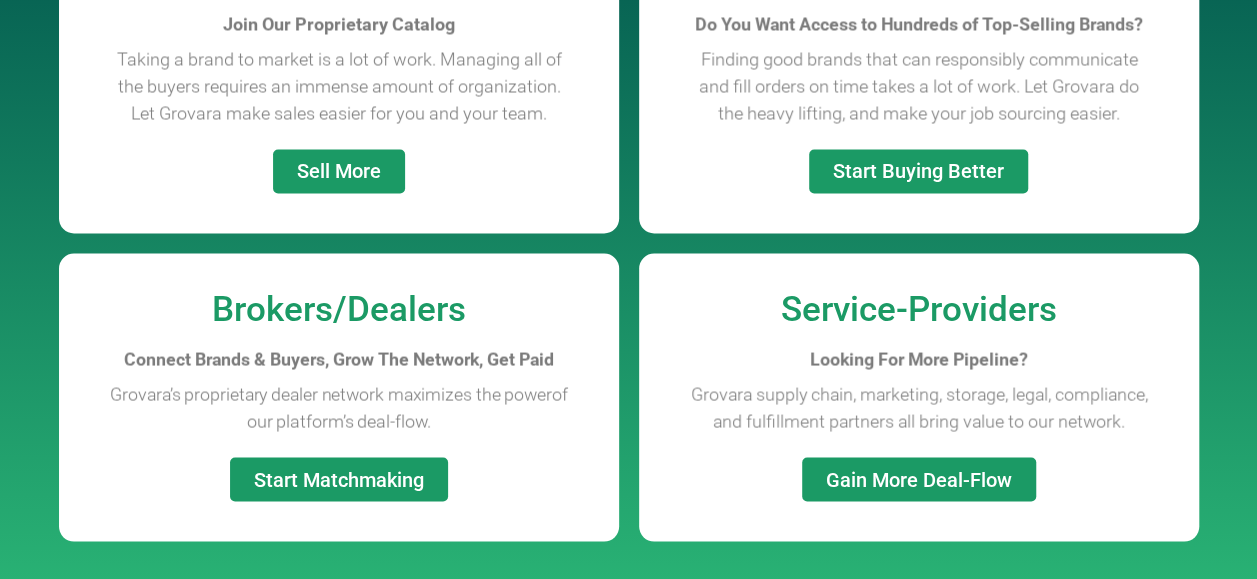 click on "Start Matchmaking" at bounding box center (339, 479) 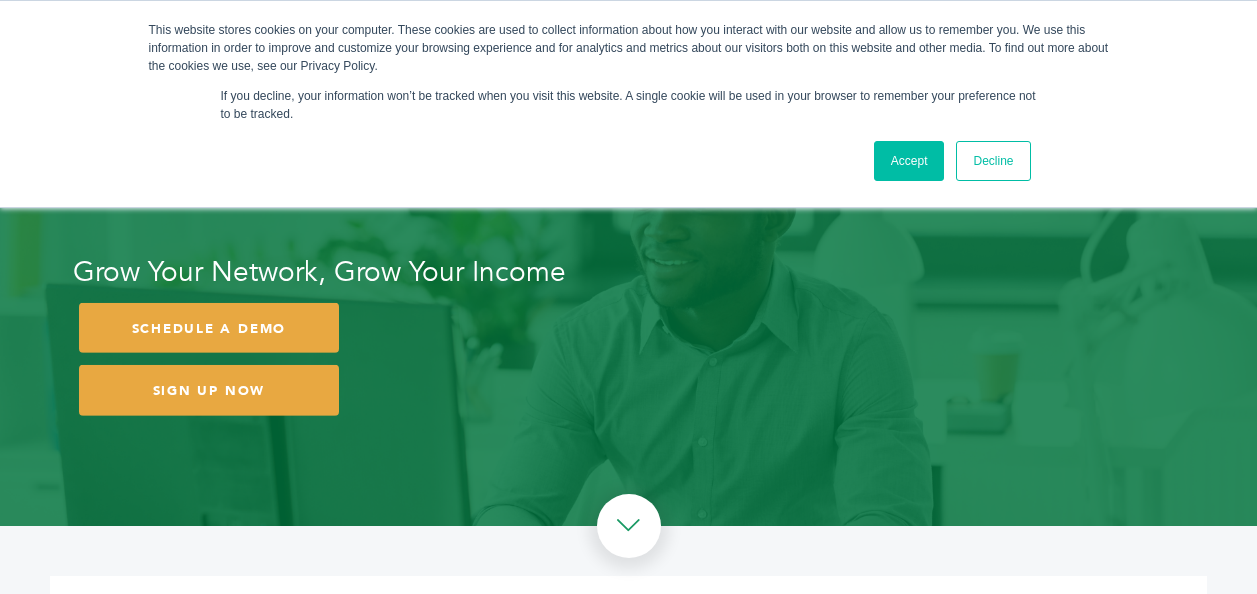 scroll, scrollTop: 0, scrollLeft: 0, axis: both 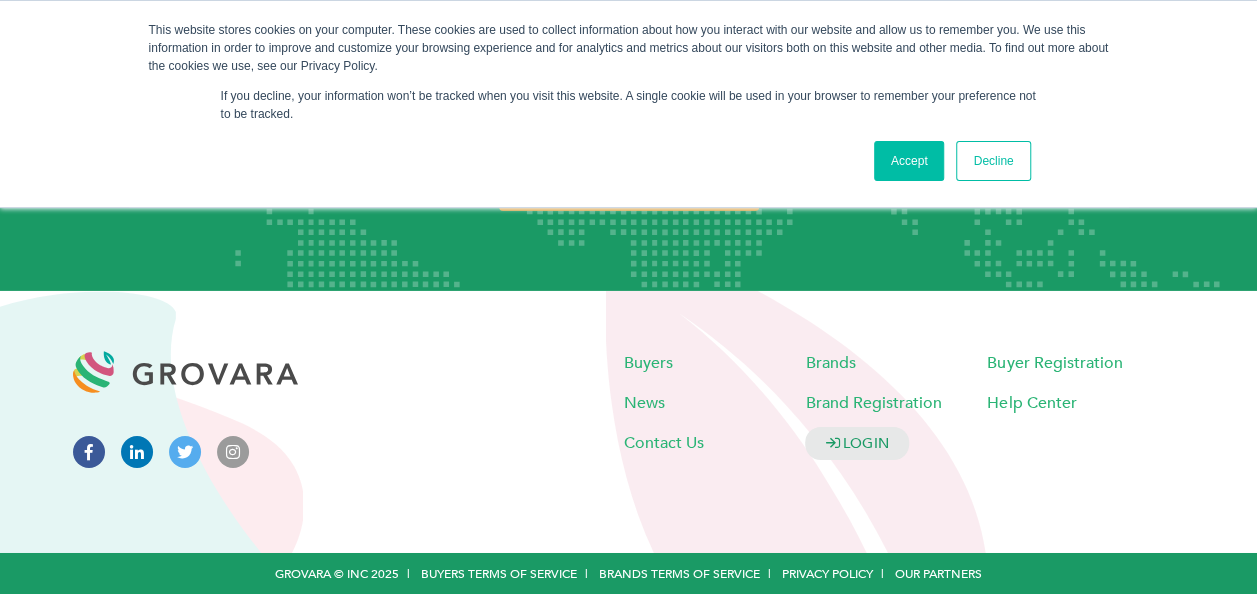 click on "Accept" at bounding box center (909, 161) 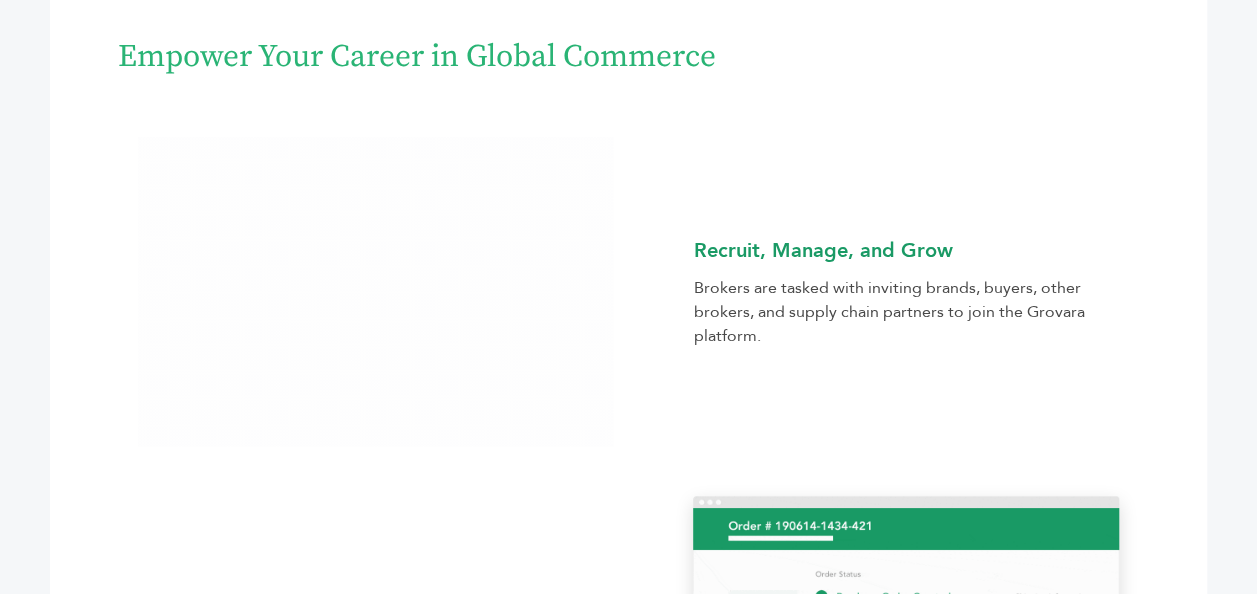 scroll, scrollTop: 600, scrollLeft: 0, axis: vertical 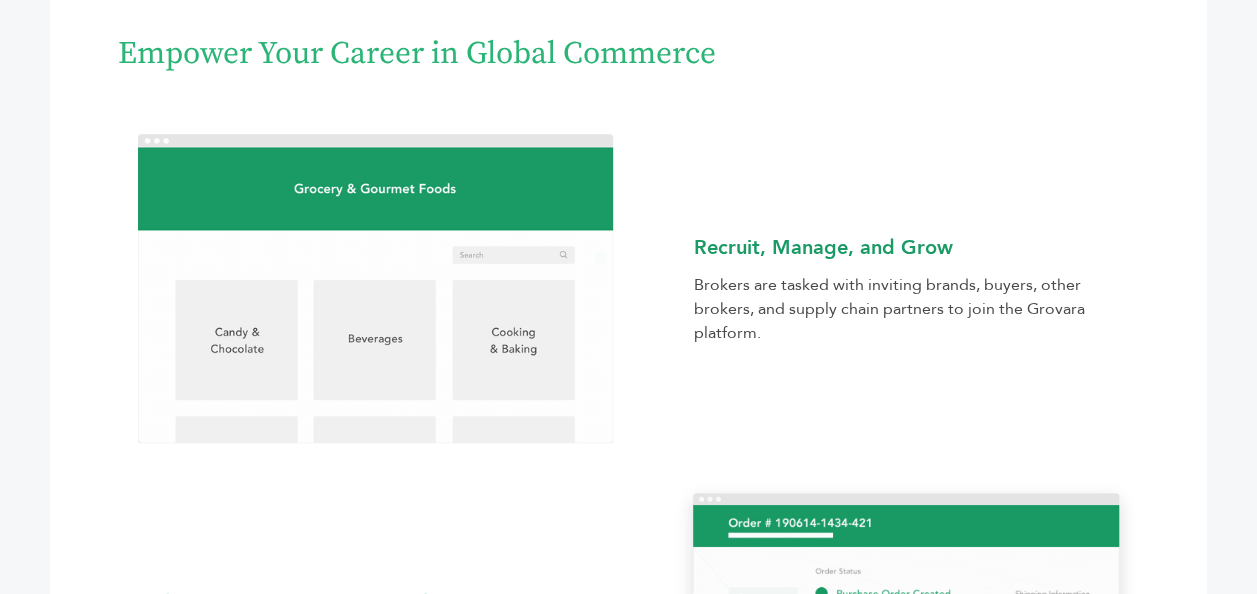 click at bounding box center [376, 288] 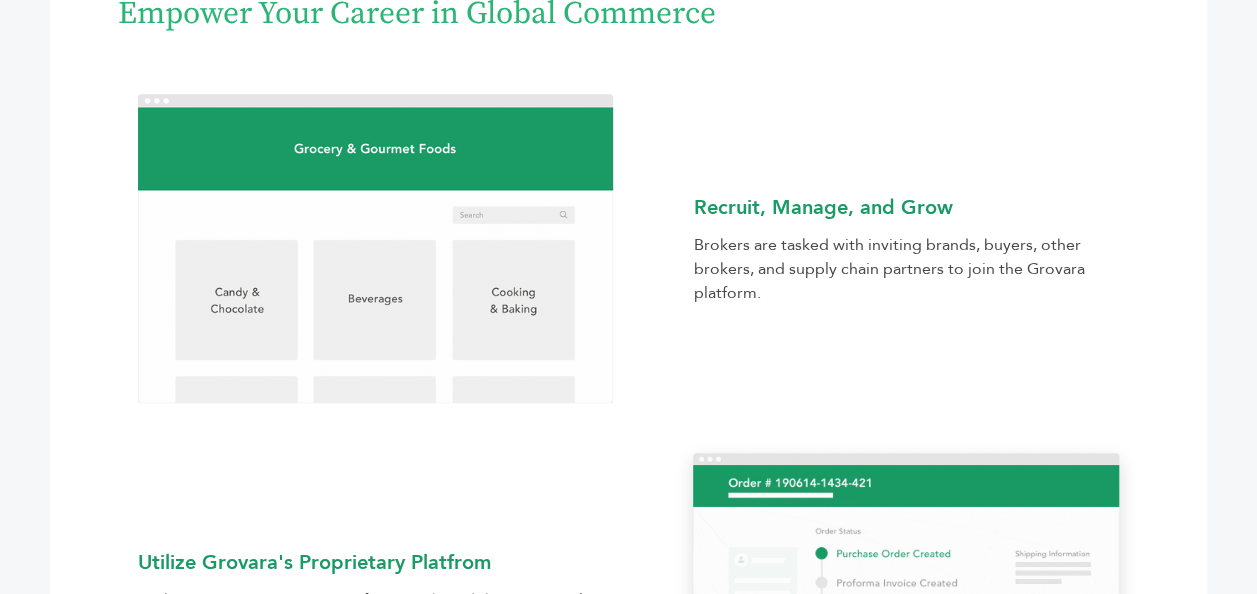 scroll, scrollTop: 680, scrollLeft: 0, axis: vertical 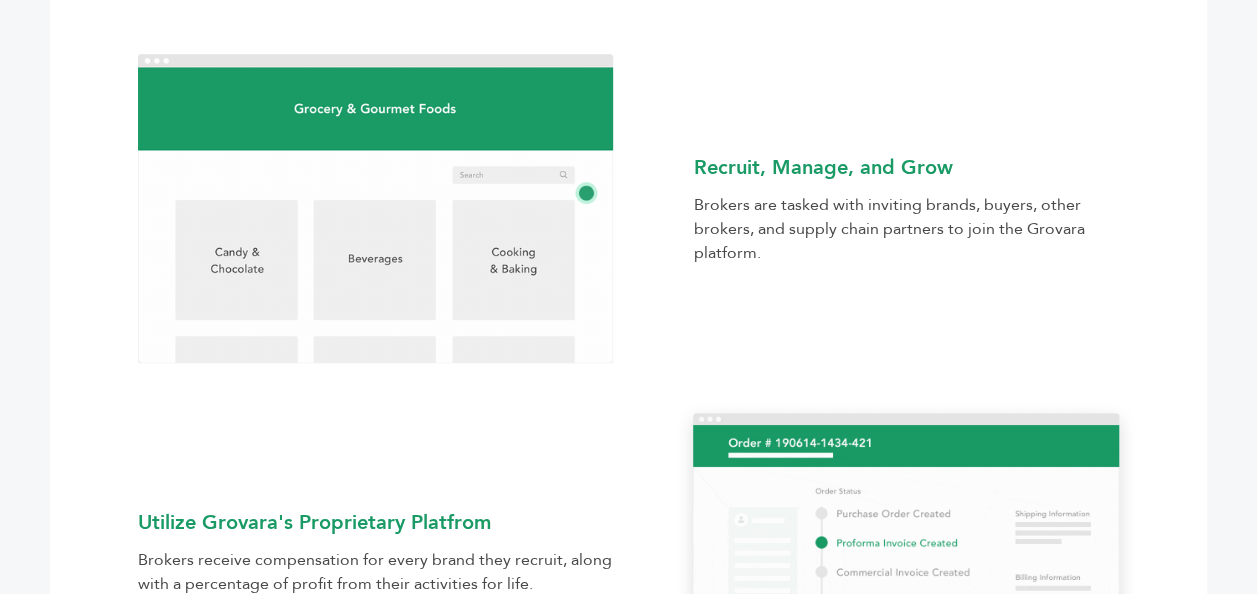 click at bounding box center [376, 208] 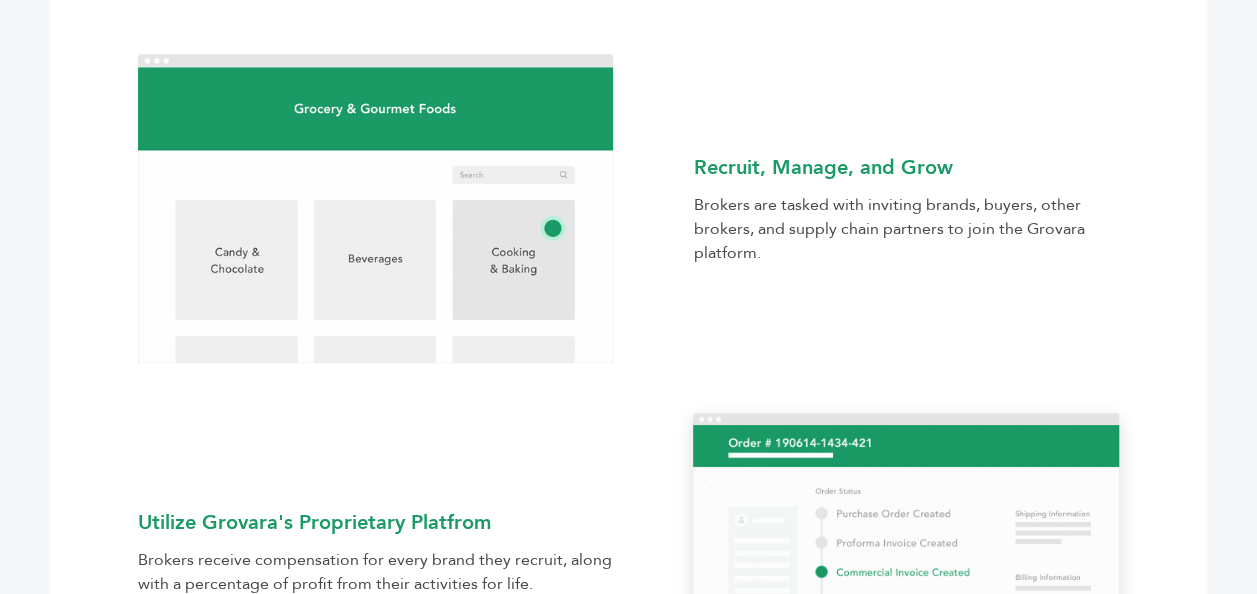 click at bounding box center (376, 208) 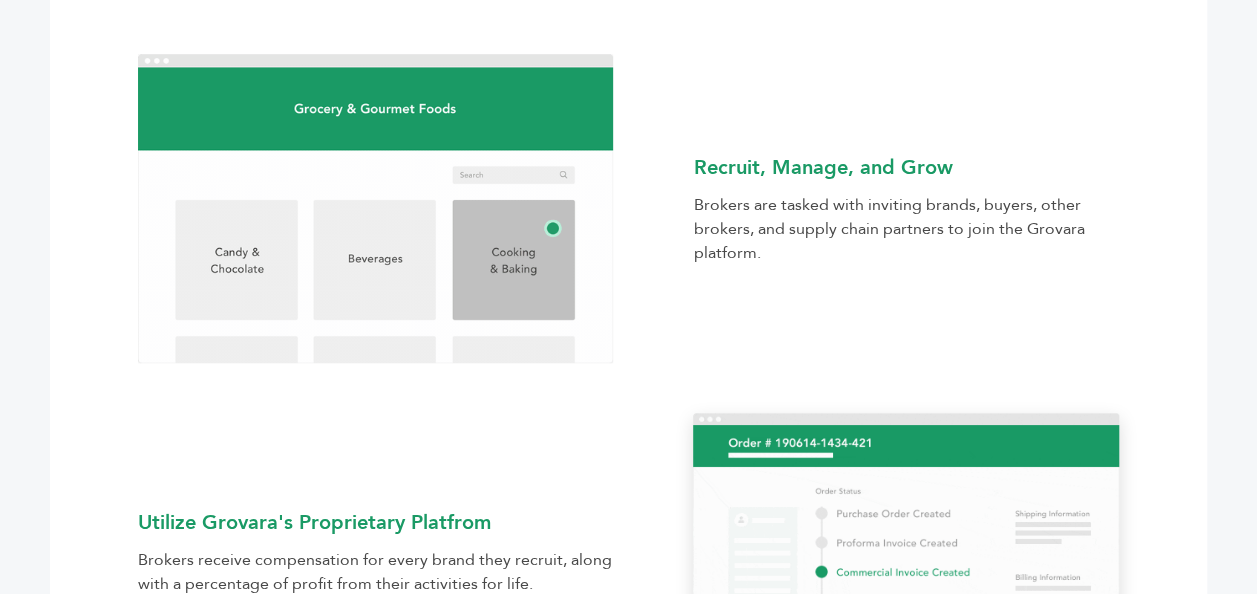 click at bounding box center (376, 208) 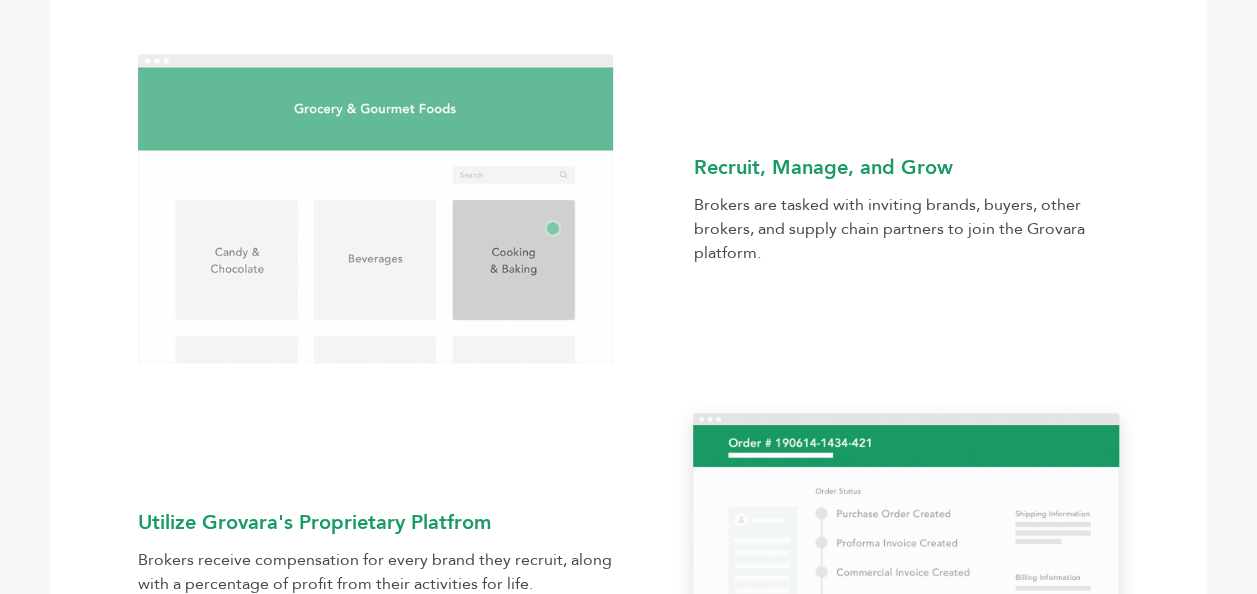 click at bounding box center [376, 208] 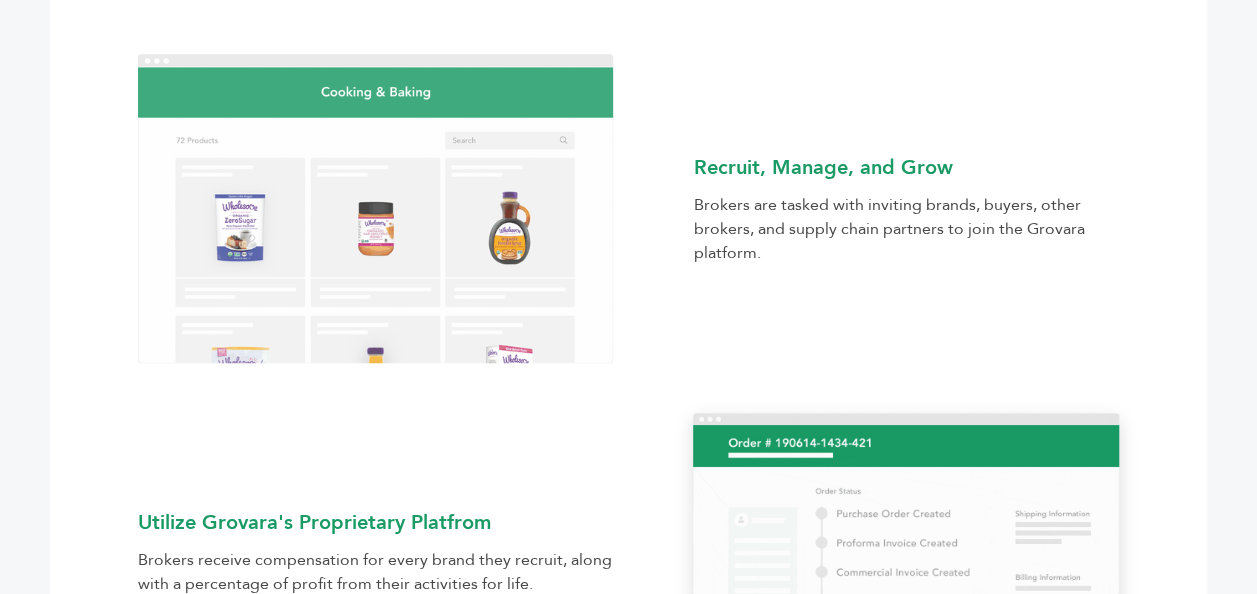 click at bounding box center (376, 208) 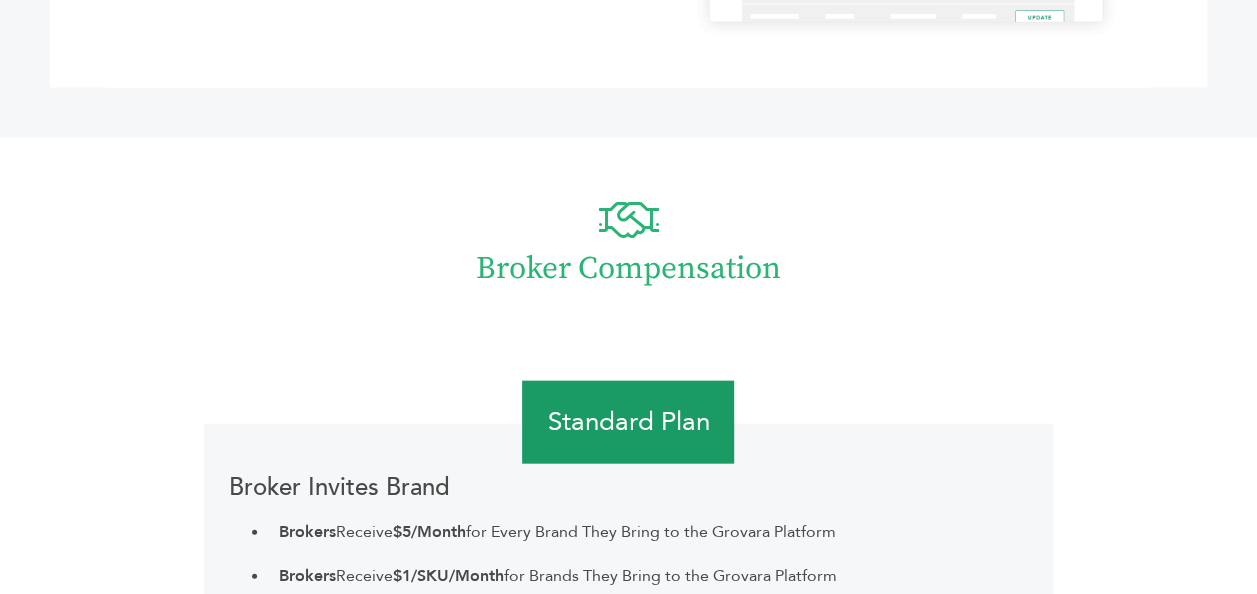 scroll, scrollTop: 2080, scrollLeft: 0, axis: vertical 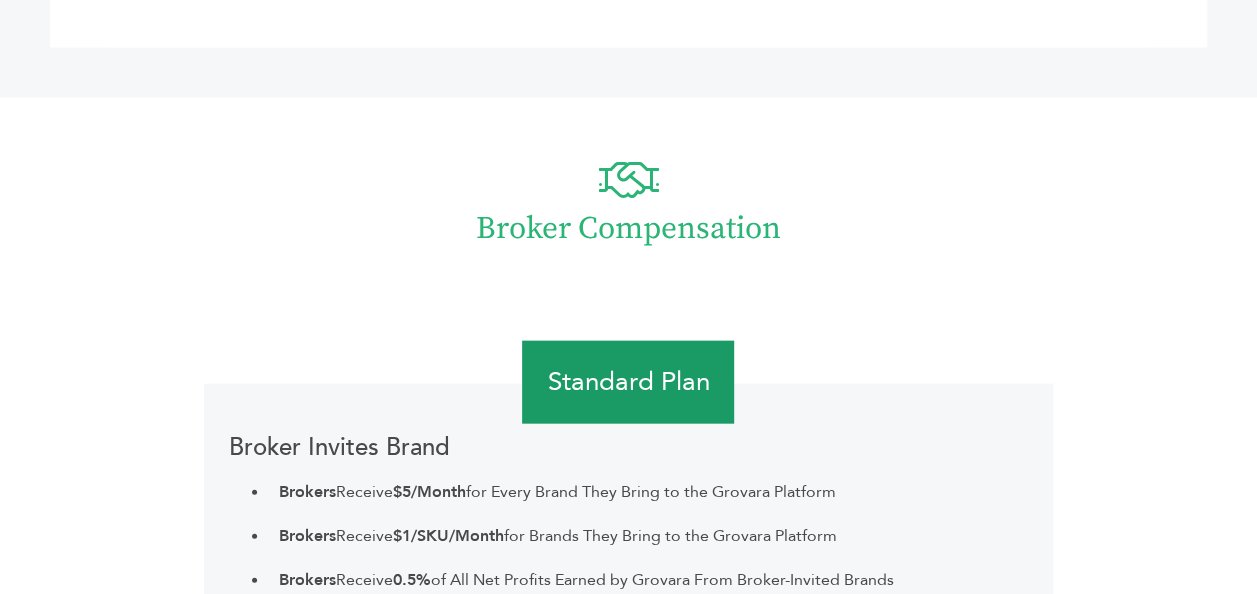 click on "Standard Plan" at bounding box center [628, 382] 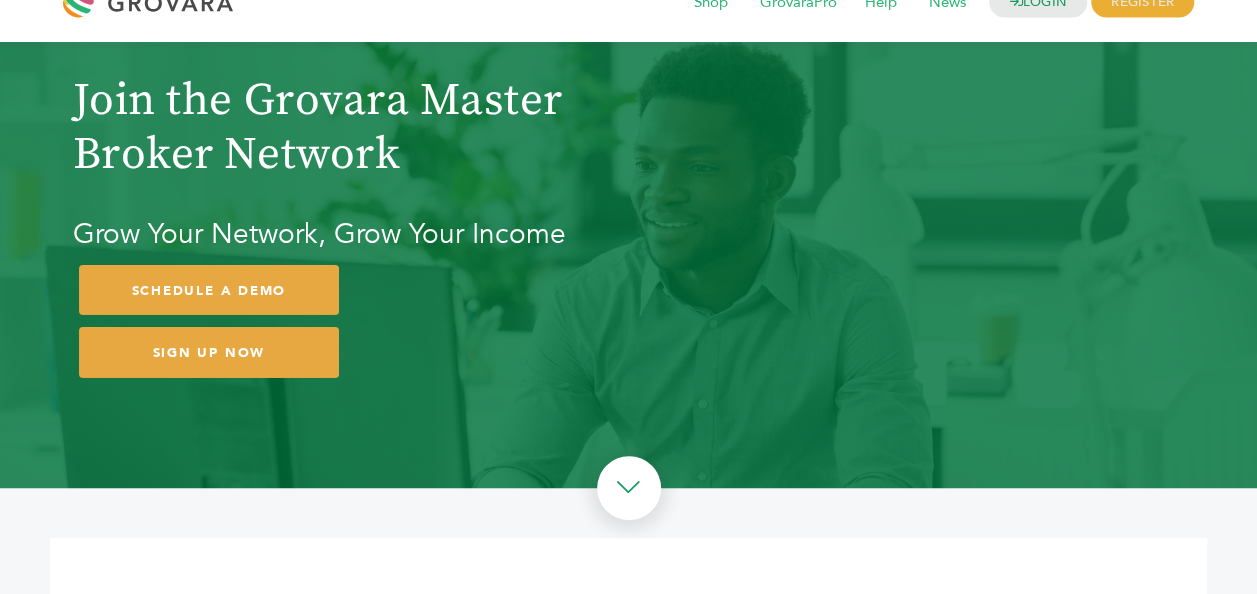 scroll, scrollTop: 0, scrollLeft: 0, axis: both 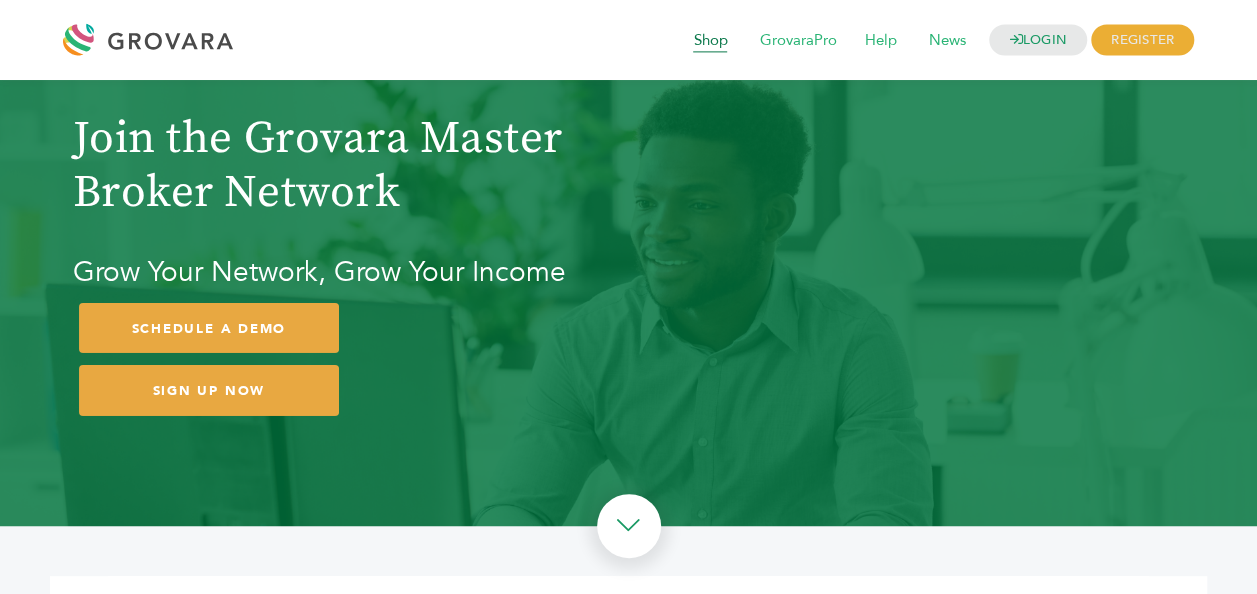 click on "Shop" at bounding box center (710, 41) 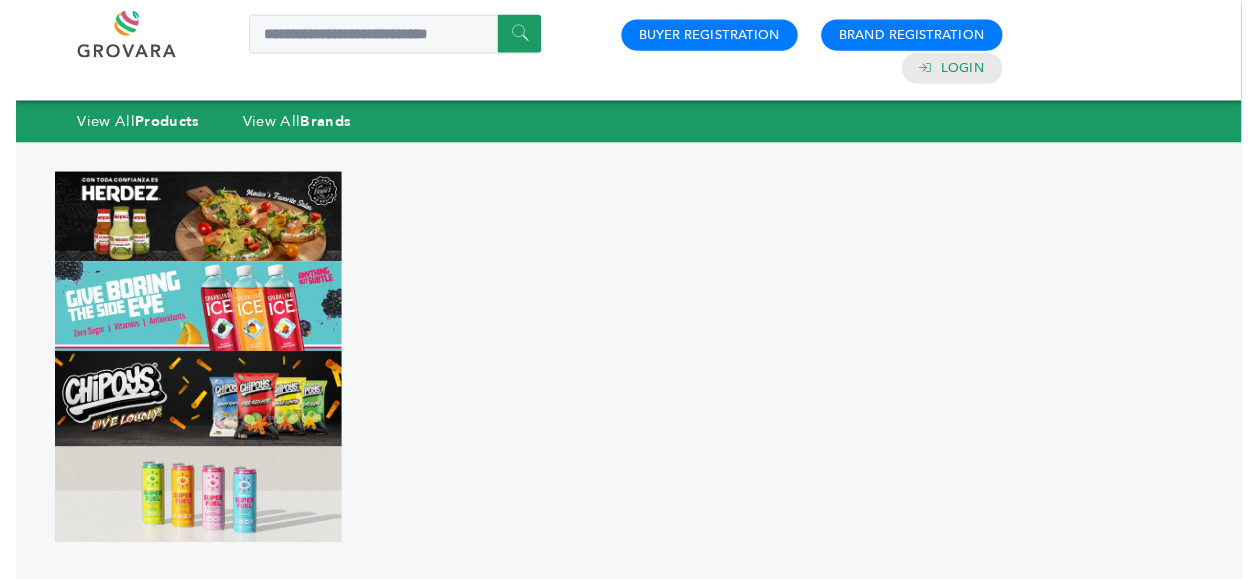 scroll, scrollTop: 0, scrollLeft: 0, axis: both 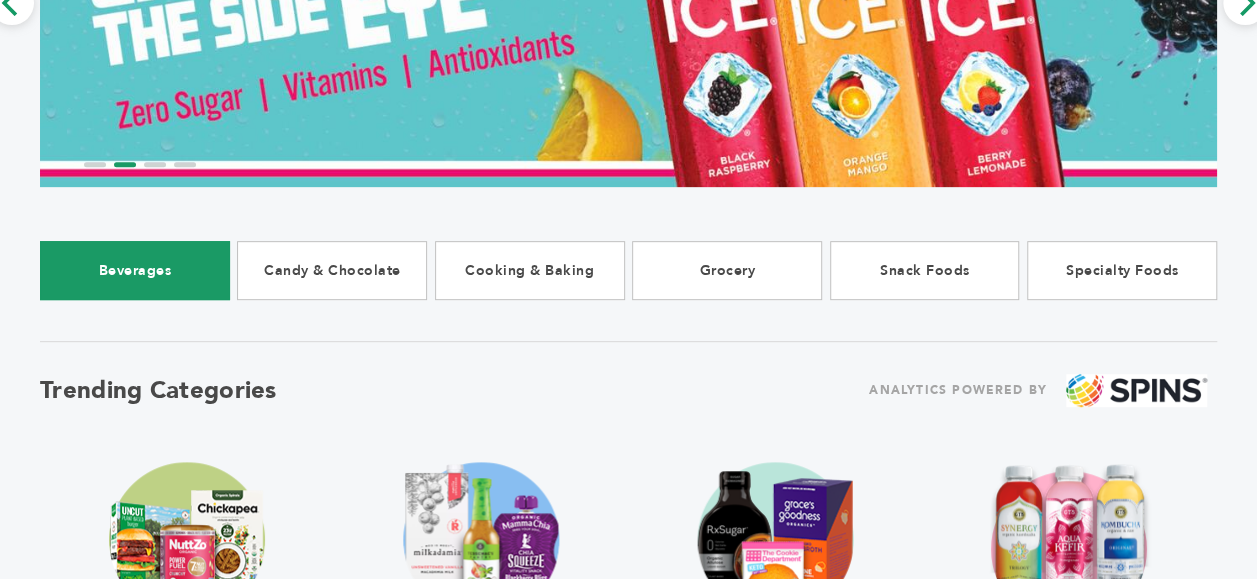 click on "Beverages" at bounding box center (135, 270) 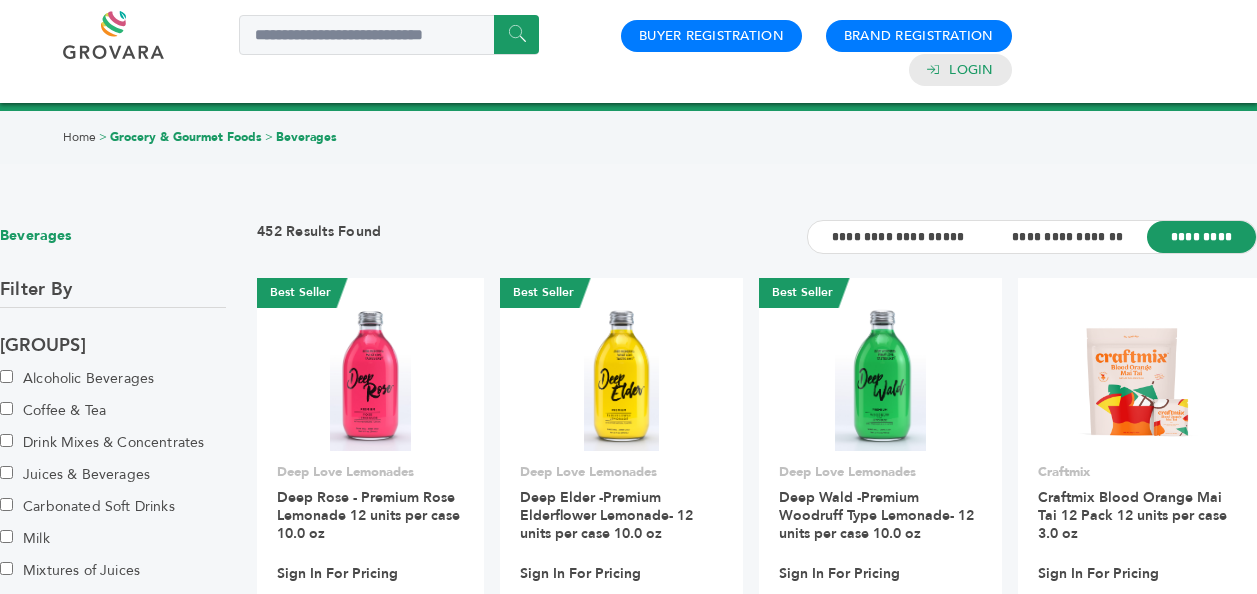 scroll, scrollTop: 0, scrollLeft: 0, axis: both 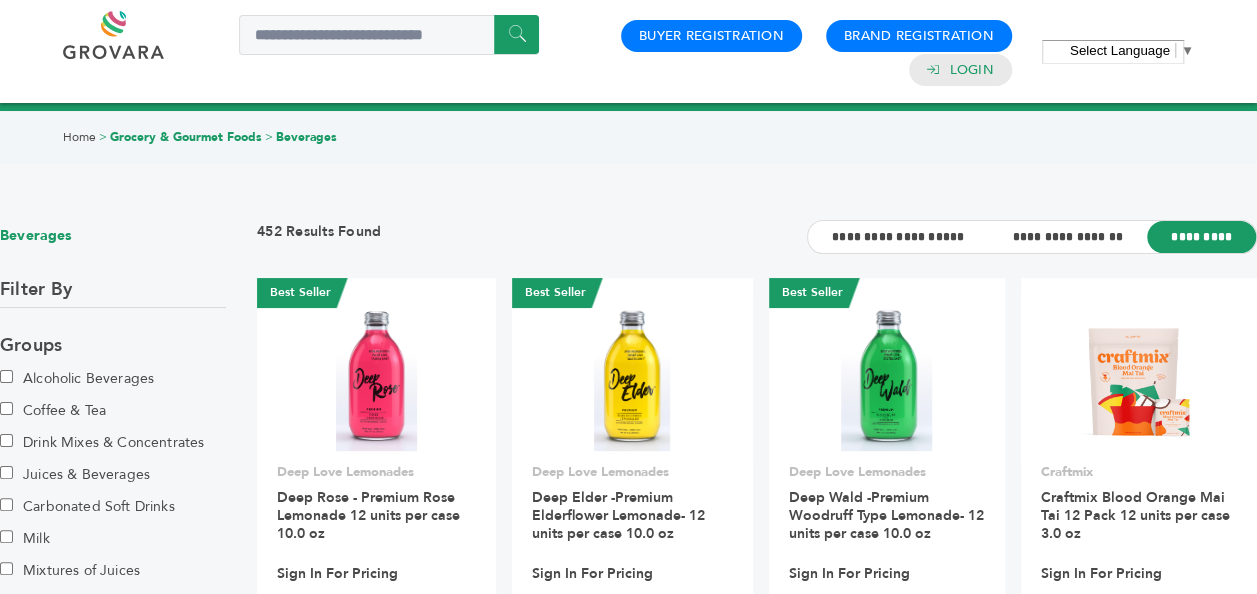 click on "Alcoholic Beverages" at bounding box center (77, 379) 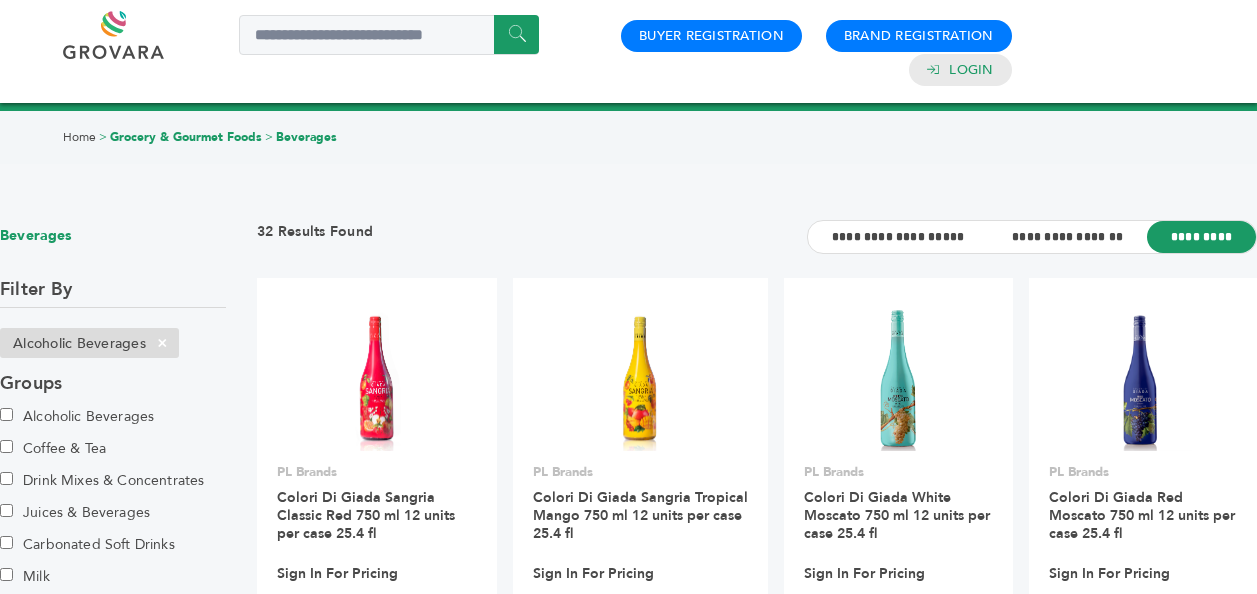 scroll, scrollTop: 0, scrollLeft: 0, axis: both 